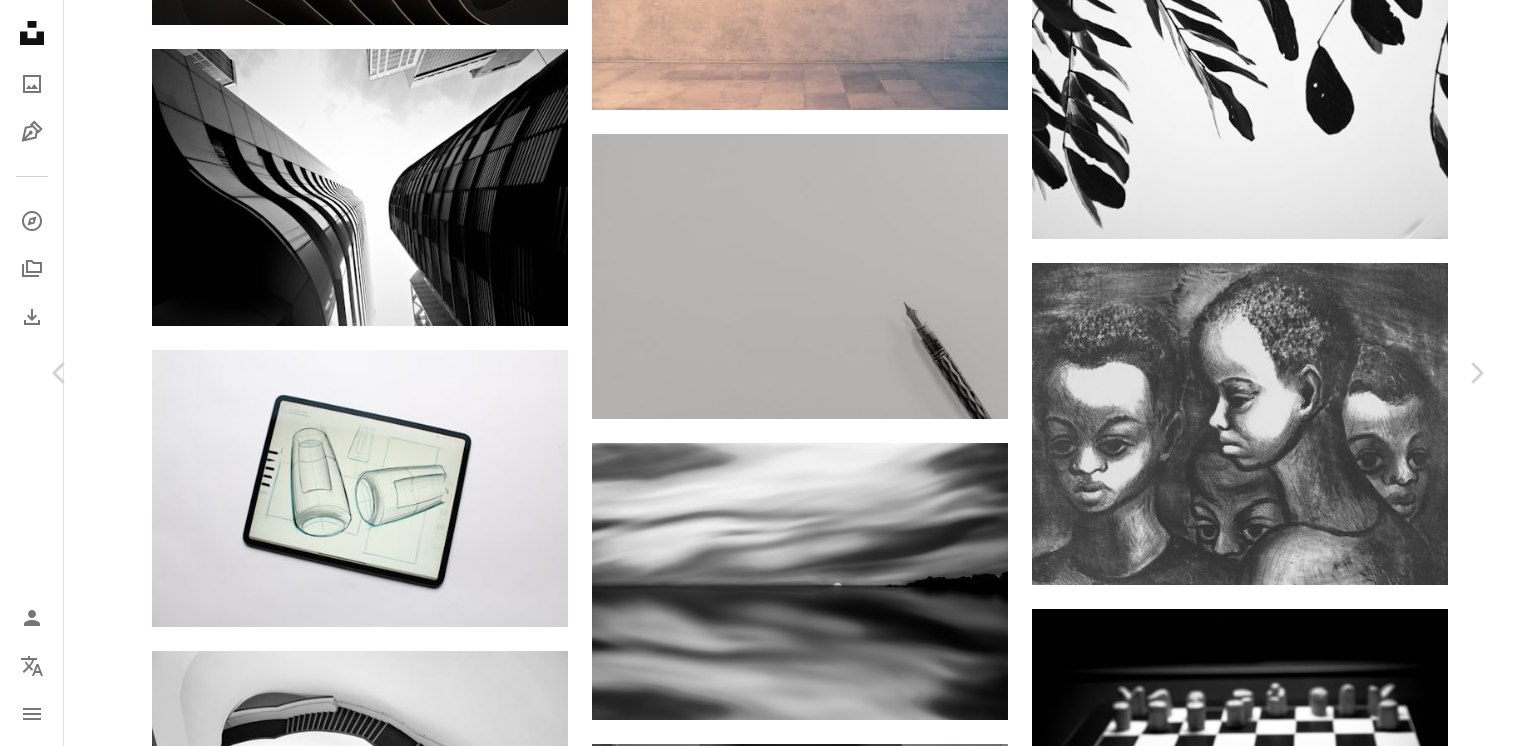 scroll, scrollTop: 28700, scrollLeft: 0, axis: vertical 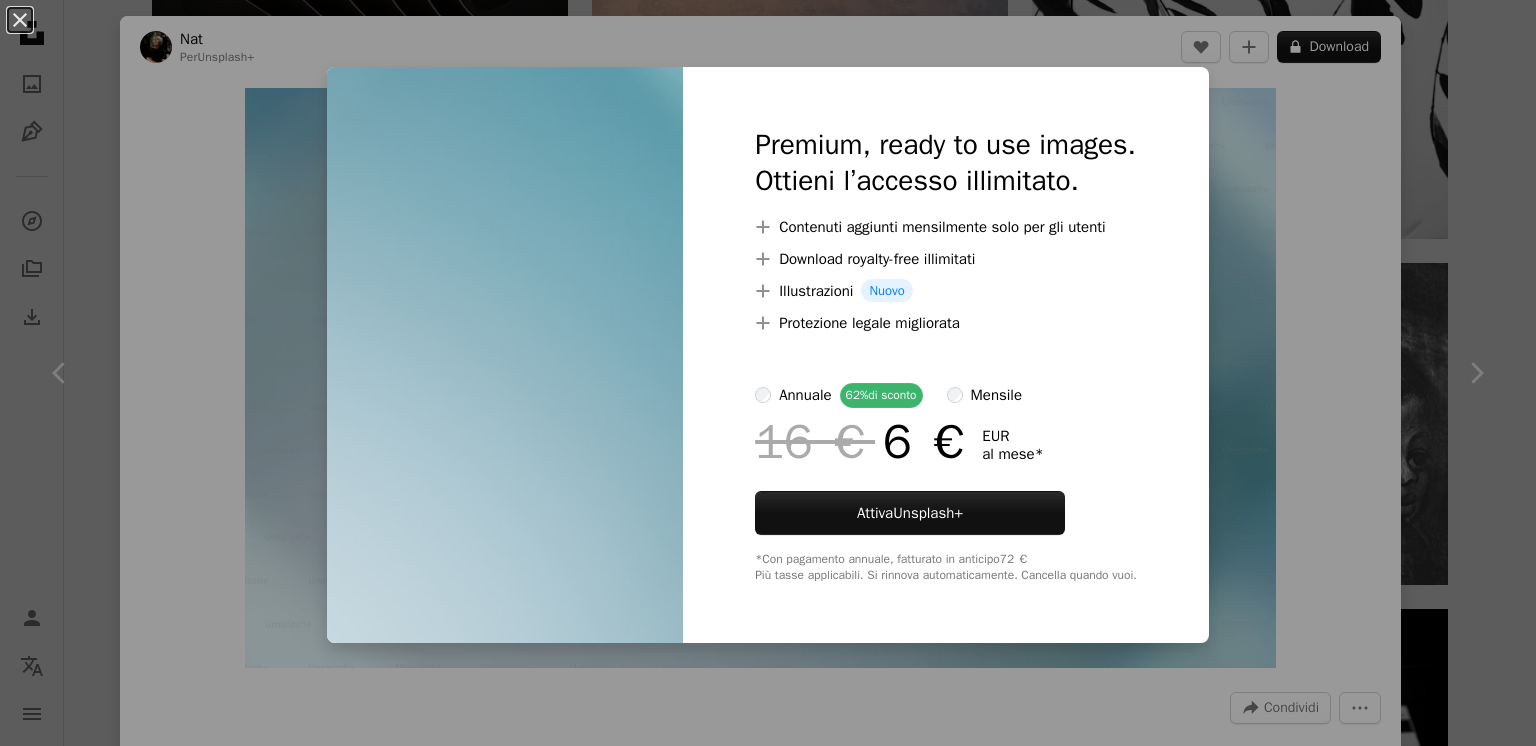 click on "An X shape Premium, ready to use images. Ottieni l’accesso illimitato. A plus sign Contenuti aggiunti mensilmente solo per gli utenti A plus sign Download royalty-free illimitati A plus sign Illustrazioni  Nuovo A plus sign Protezione legale migliorata annuale 62%  di sconto mensile 16 €   6 € EUR al mese * Attiva  Unsplash+ *Con pagamento annuale, fatturato in anticipo  72 € Più tasse applicabili. Si rinnova automaticamente. Cancella quando vuoi." at bounding box center (768, 373) 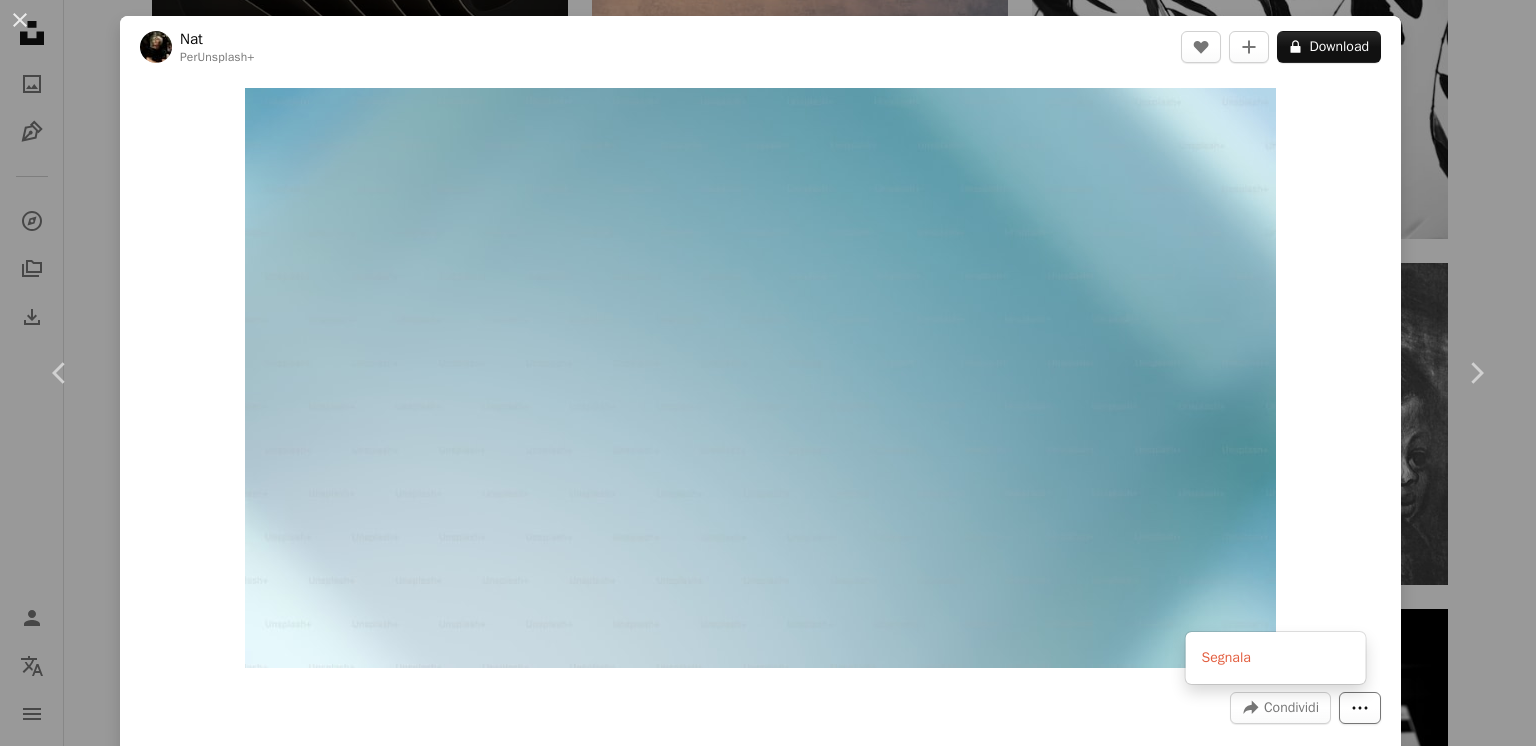 click on "More Actions" 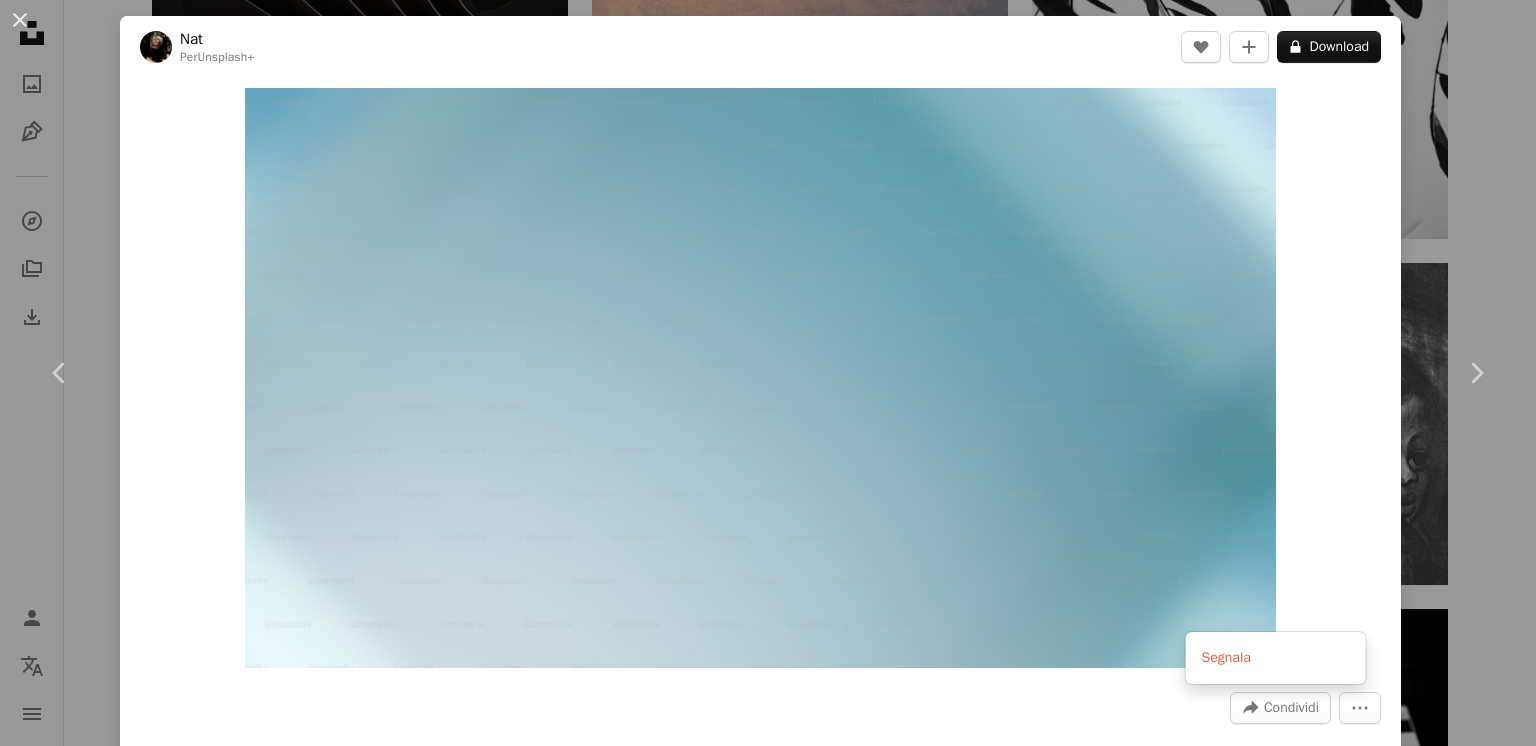 click on "An X shape Chevron left Chevron right [FIRST] [LAST] Unsplash+ A heart A plus sign A lock Download Zoom in A forward-right arrow Condividi More Actions Calendar outlined Pubblicato il  5 dicembre 2023 Safety Con licenza  Unsplash+ sfondo sfondo gradiente 16:9 Sfondo della presentazione Gradienti sfondo sfocato spazio di copia spazio per il testo Immagini Creative Commons In questa serie Chevron right Plus sign for Unsplash+ Plus sign for Unsplash+ Plus sign for Unsplash+ Plus sign for Unsplash+ Immagini correlate Plus sign for Unsplash+ A heart A plus sign [FIRST] [LAST] Per  Unsplash+ A lock Download Plus sign for Unsplash+ A heart A plus sign [FIRST] [LAST] Per  Unsplash+ A lock Download Plus sign for Unsplash+ A heart A plus sign [FIRST] [LAST] Per  Unsplash+ A lock Download Plus sign for Unsplash+ A heart A plus sign [FIRST] [LAST] Per  Unsplash+ A lock Download Plus sign for Unsplash+ A heart A plus sign [FIRST] [LAST] Per  Unsplash+ A lock Download Plus sign for Unsplash+ A heart A plus sign" at bounding box center [768, 373] 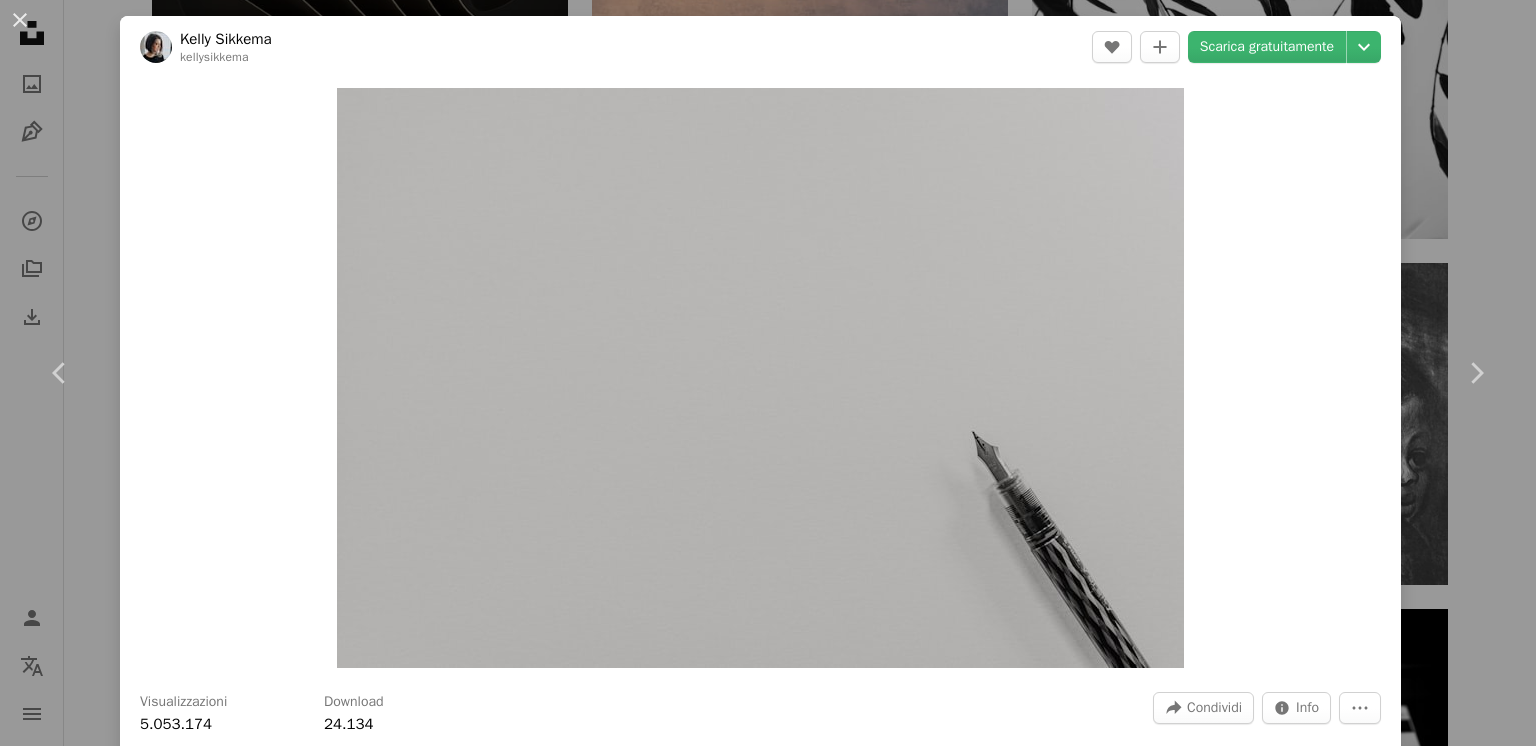 drag, startPoint x: 1468, startPoint y: 159, endPoint x: 1444, endPoint y: 103, distance: 60.926186 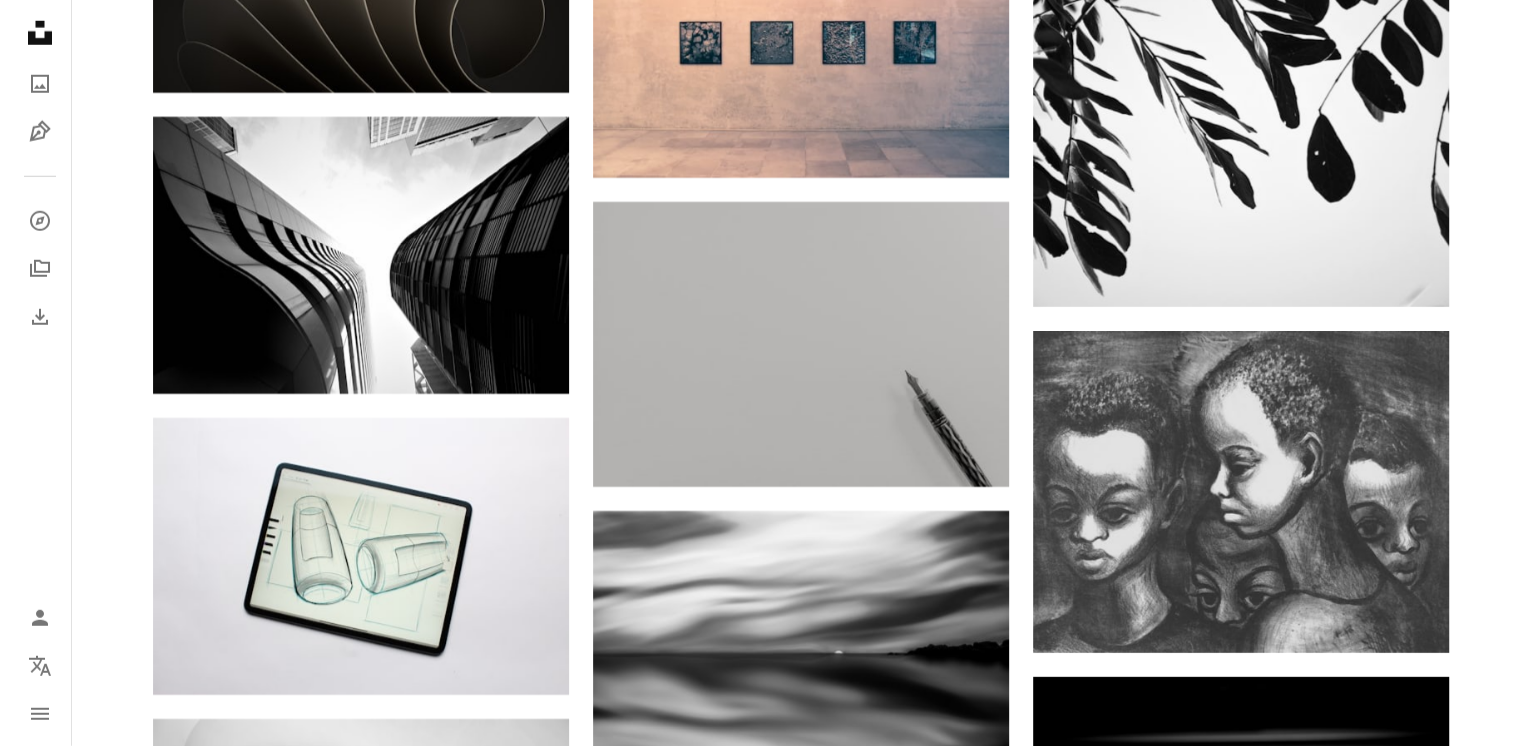 scroll, scrollTop: 28700, scrollLeft: 0, axis: vertical 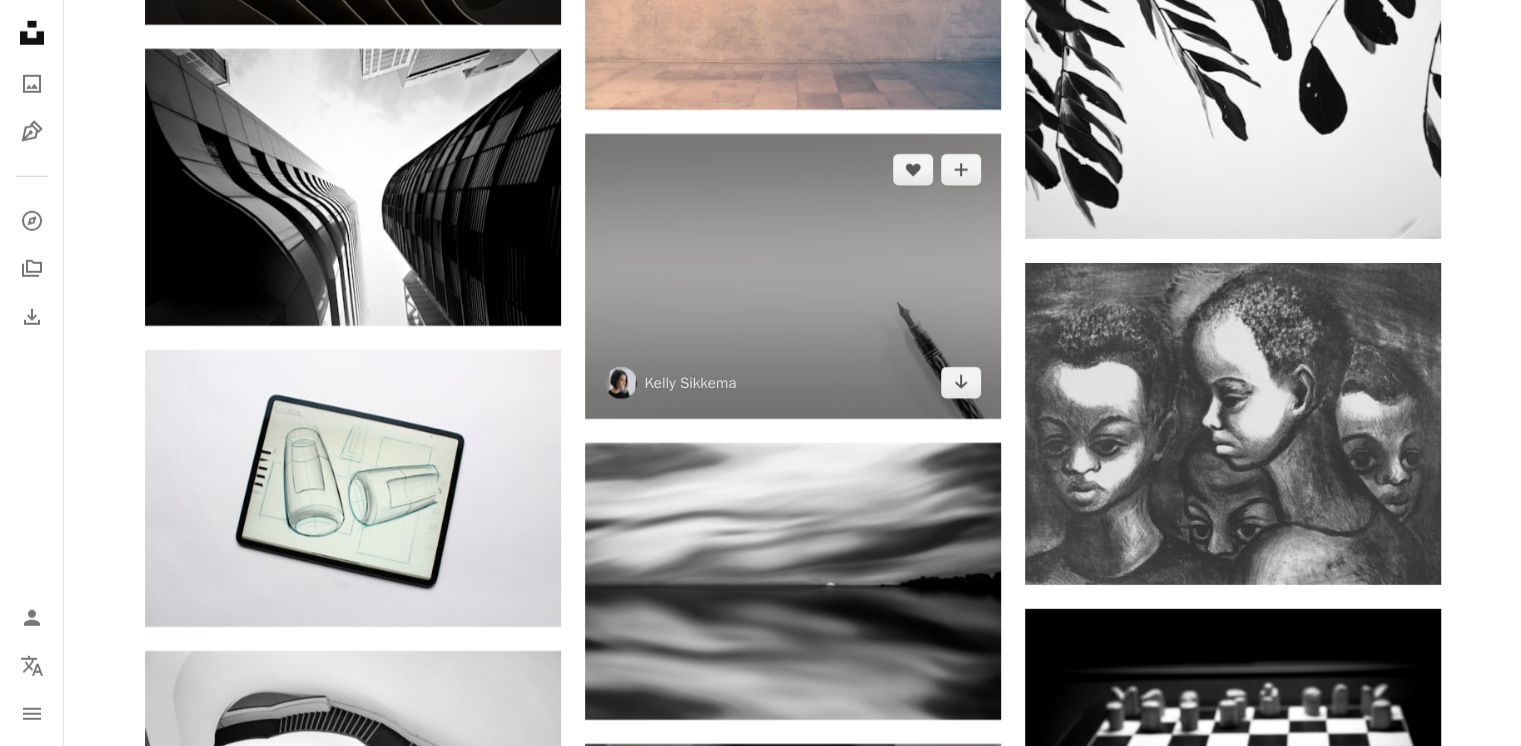 click at bounding box center (793, 276) 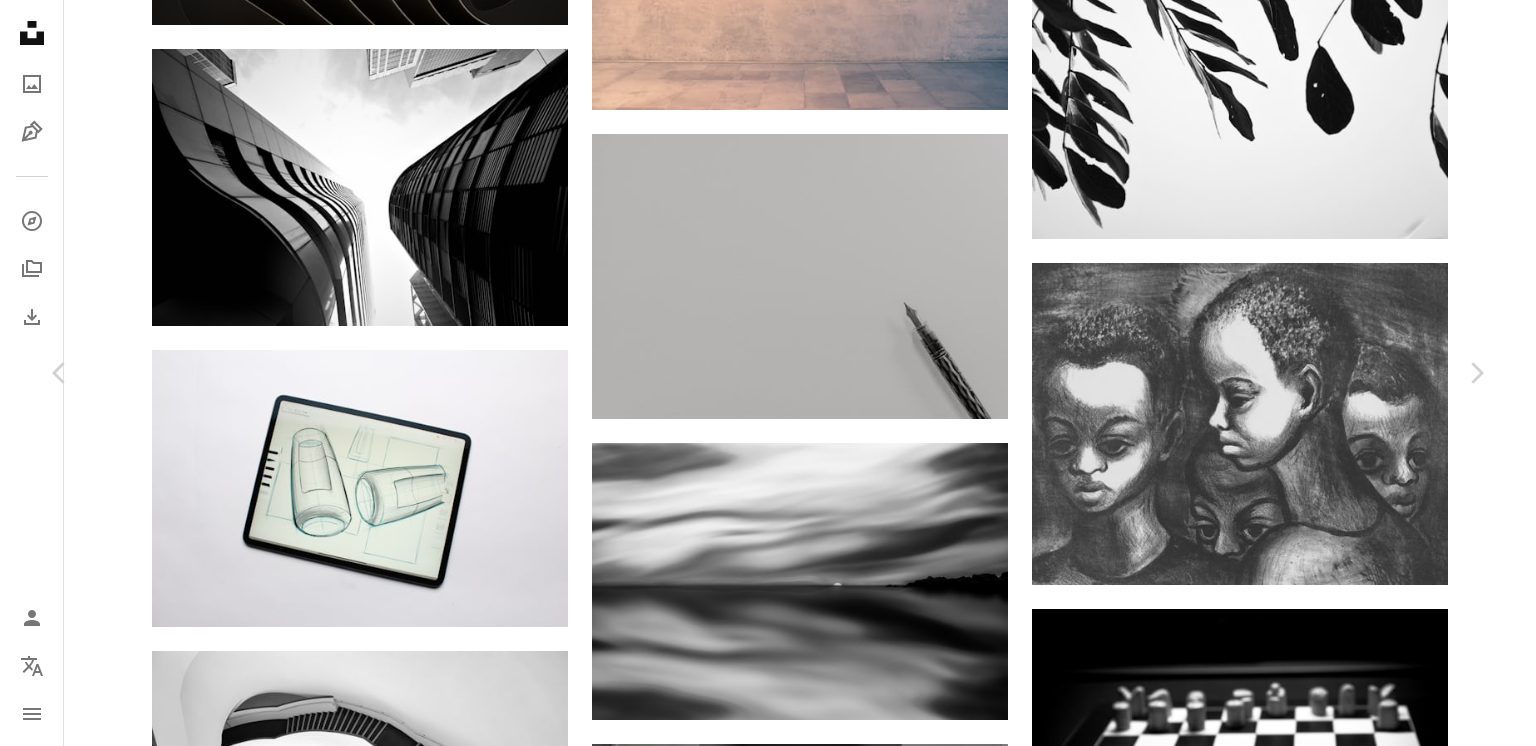 scroll, scrollTop: 1400, scrollLeft: 0, axis: vertical 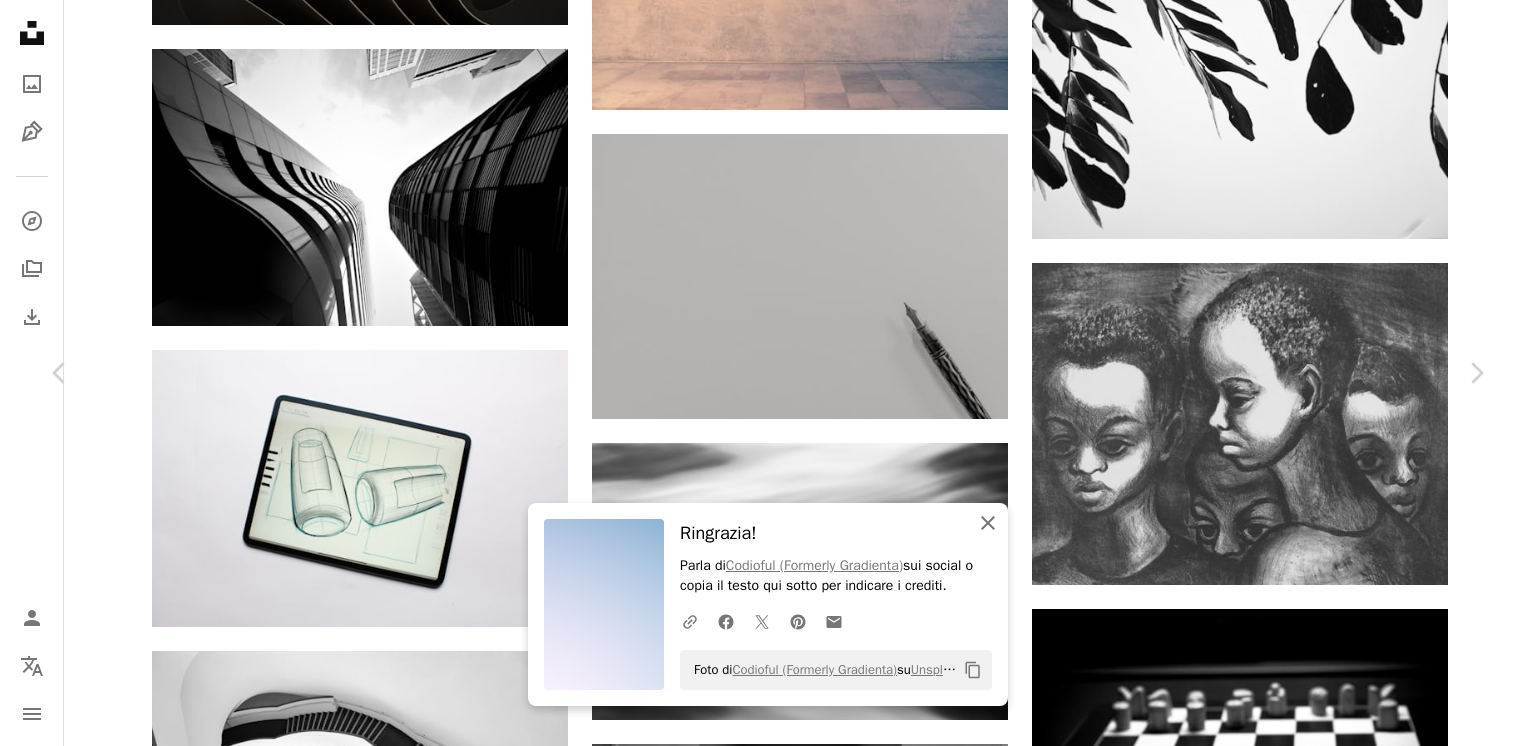 drag, startPoint x: 987, startPoint y: 530, endPoint x: 1269, endPoint y: 526, distance: 282.02838 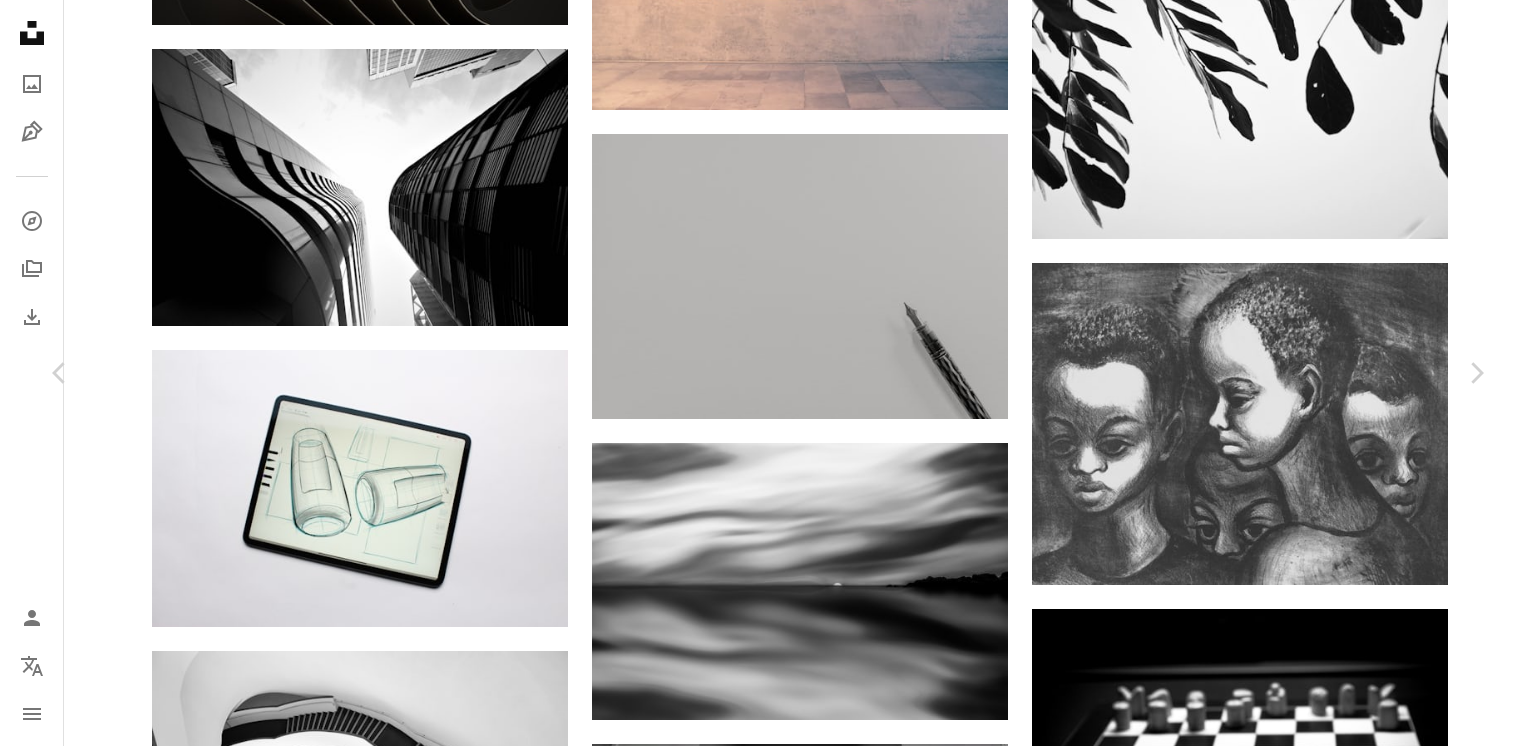 scroll, scrollTop: 1700, scrollLeft: 0, axis: vertical 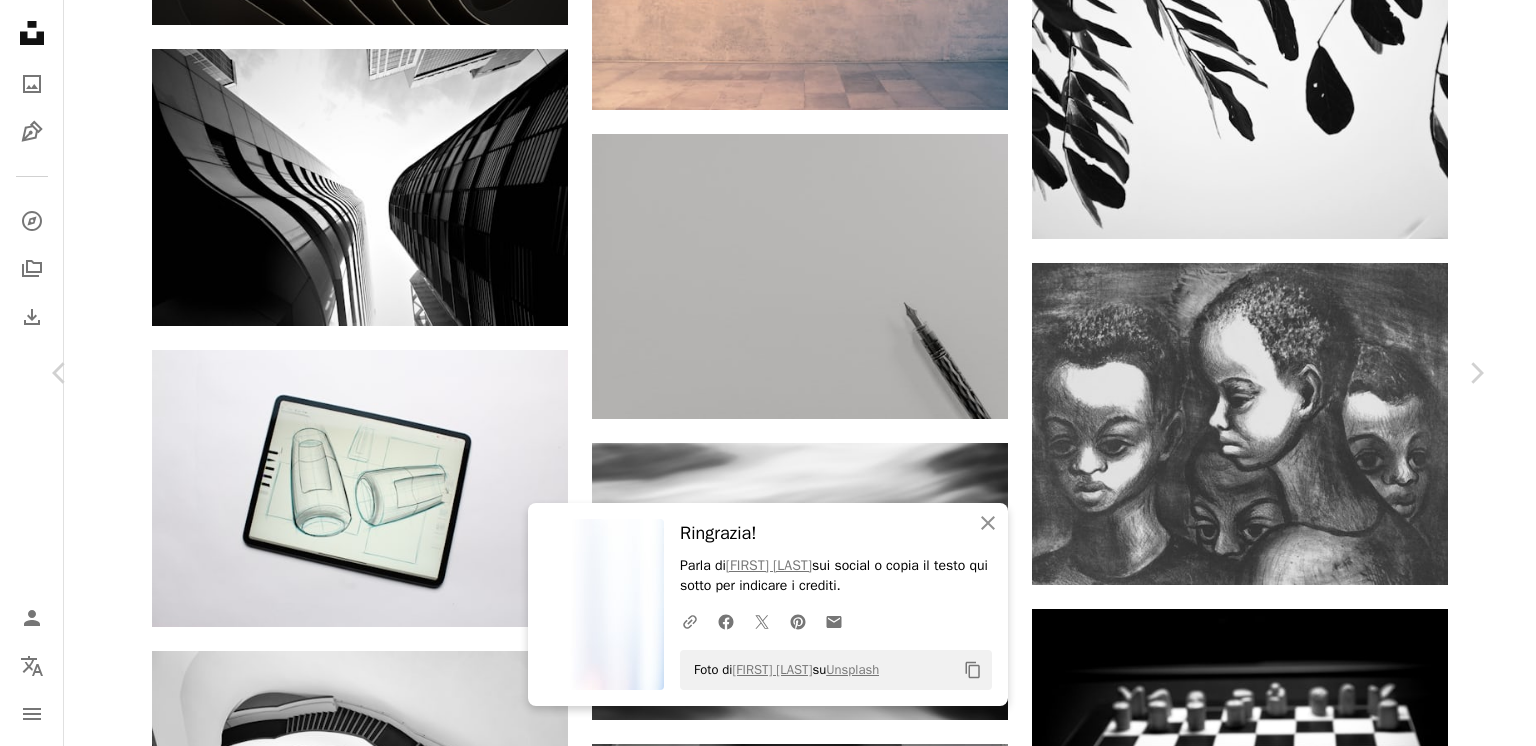 click 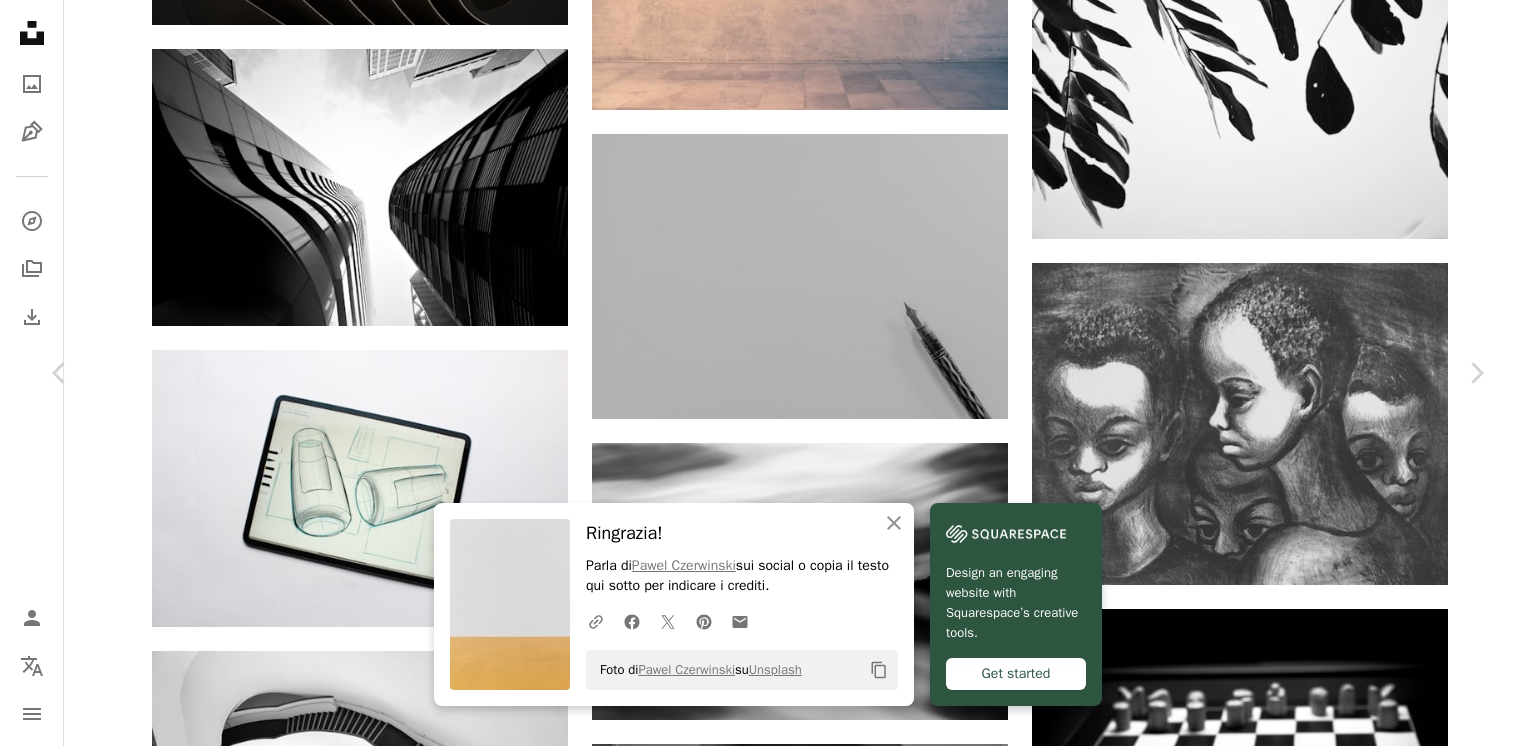 scroll, scrollTop: 34707, scrollLeft: 0, axis: vertical 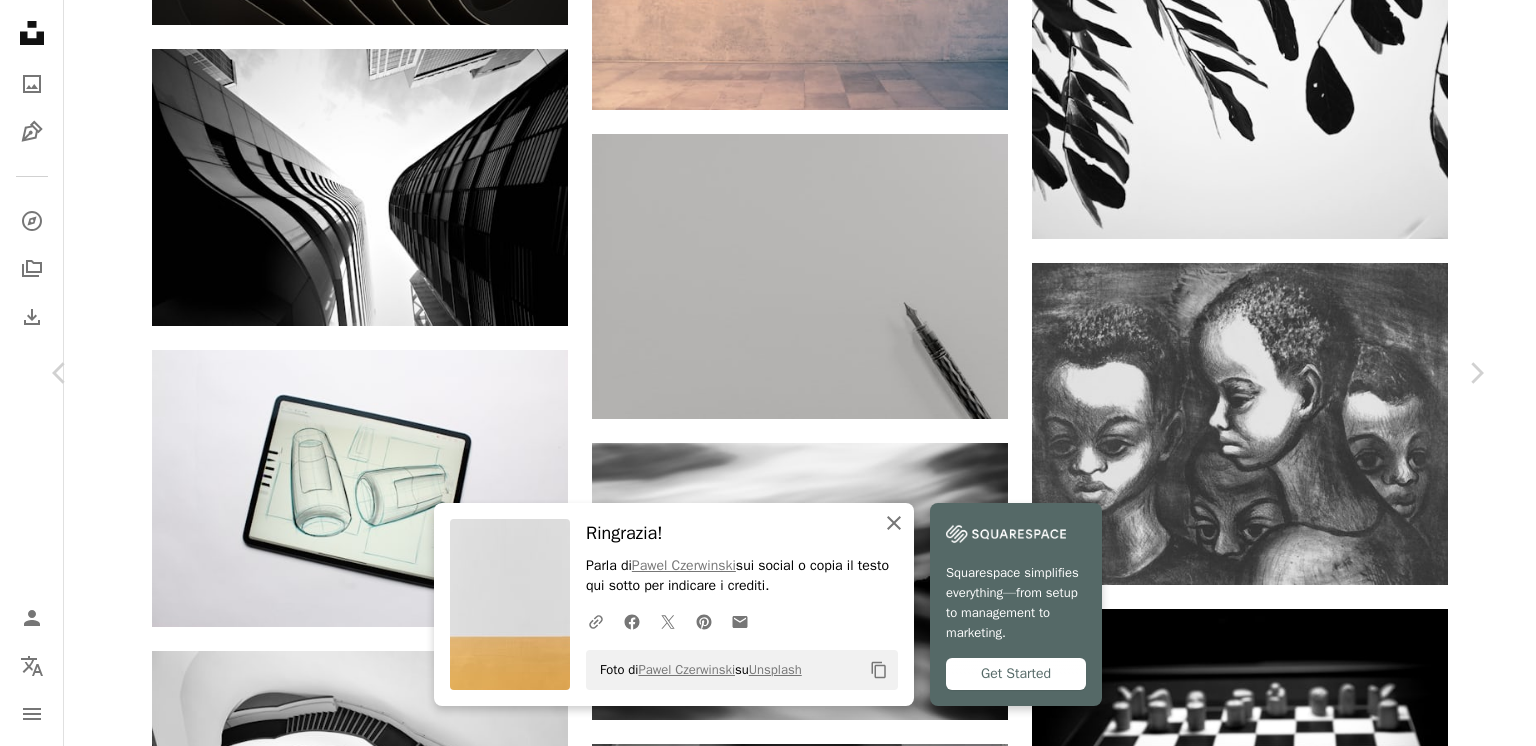 click on "An X shape" 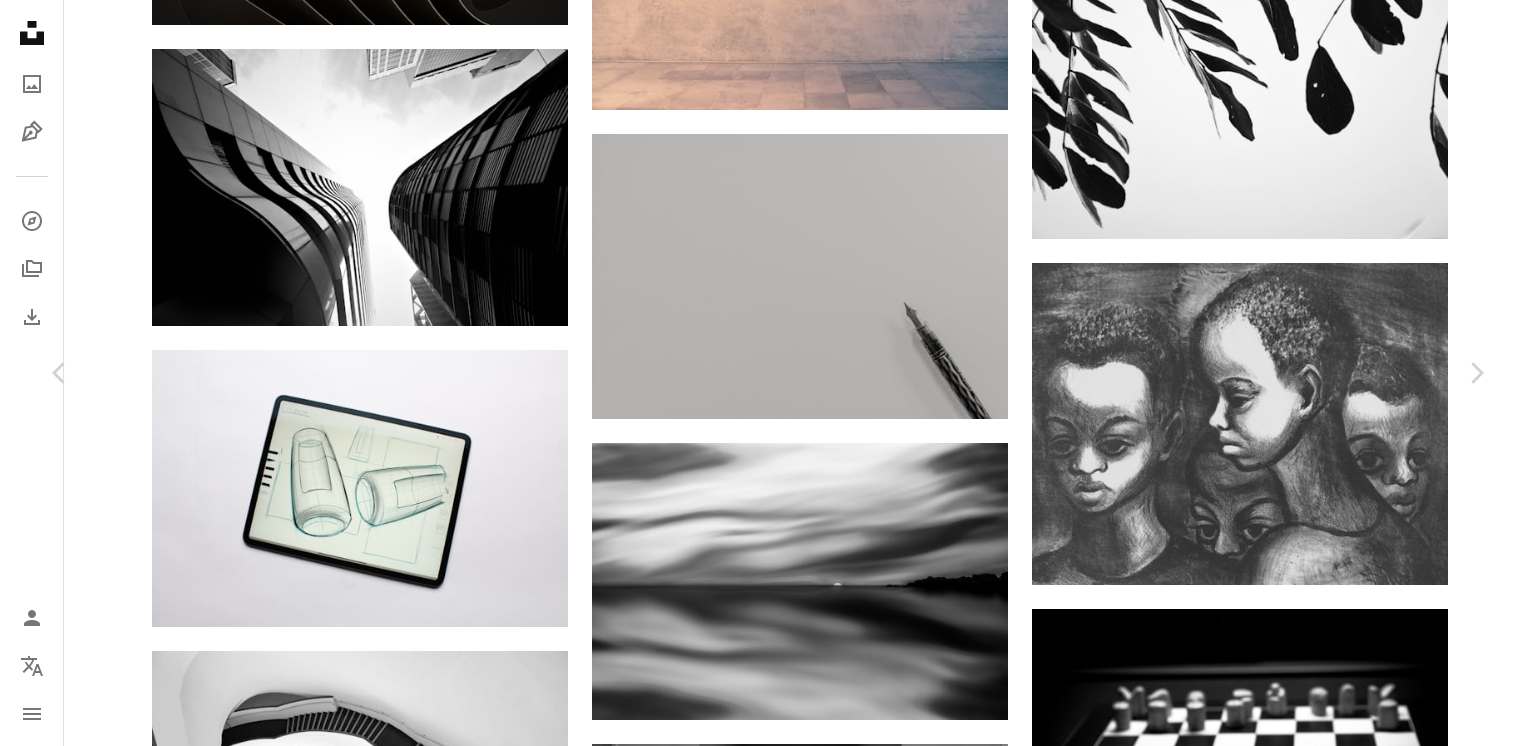 click on "An X shape Premium, ready to use images. Ottieni l’accesso illimitato. A plus sign Contenuti aggiunti mensilmente solo per gli utenti A plus sign Download royalty-free illimitati A plus sign Illustrazioni  Nuovo A plus sign Protezione legale migliorata annuale 62%  di sconto mensile 16 €   6 € EUR al mese * Attiva  Unsplash+ *Con pagamento annuale, fatturato in anticipo  72 € Più tasse applicabili. Si rinnova automaticamente. Cancella quando vuoi." at bounding box center (768, 4463) 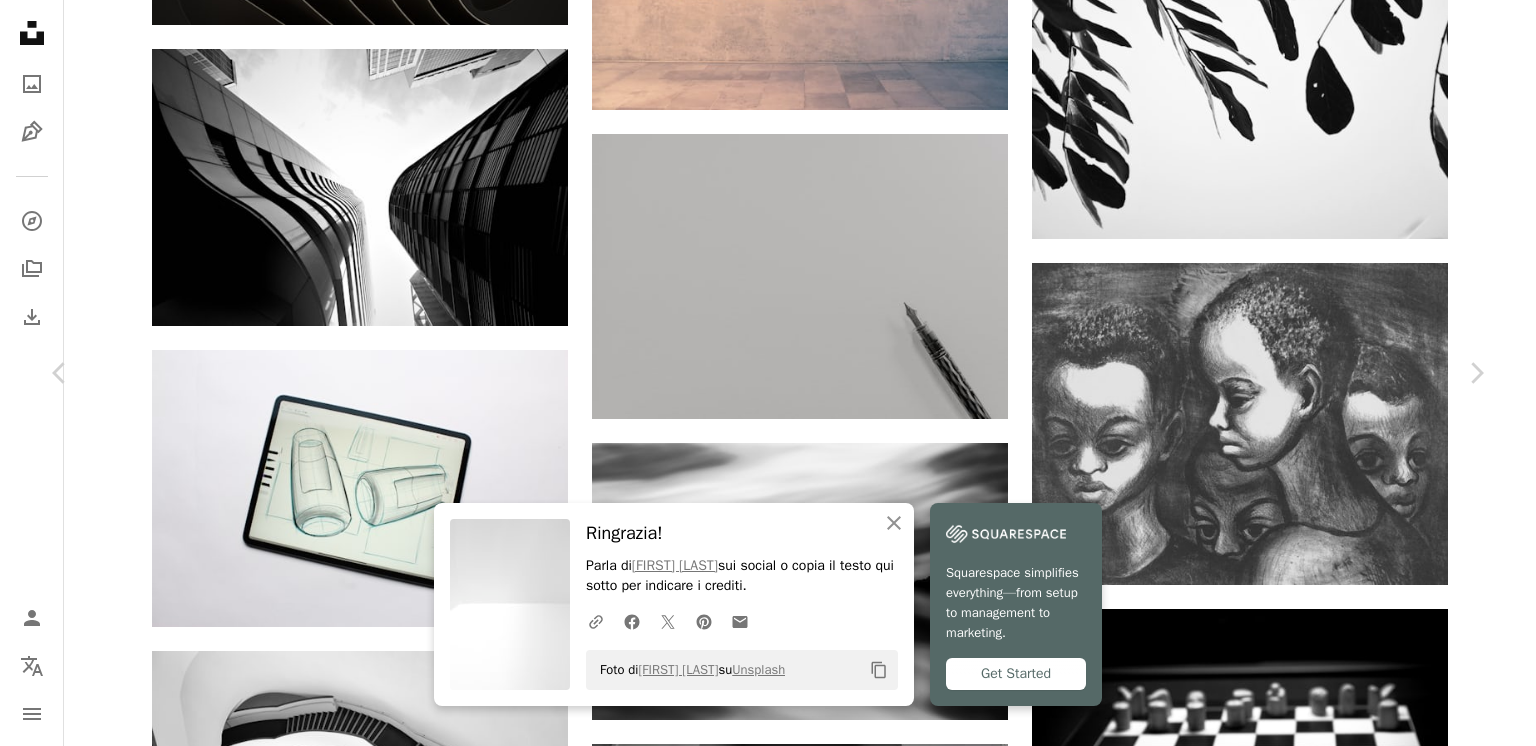 scroll, scrollTop: 34366, scrollLeft: 0, axis: vertical 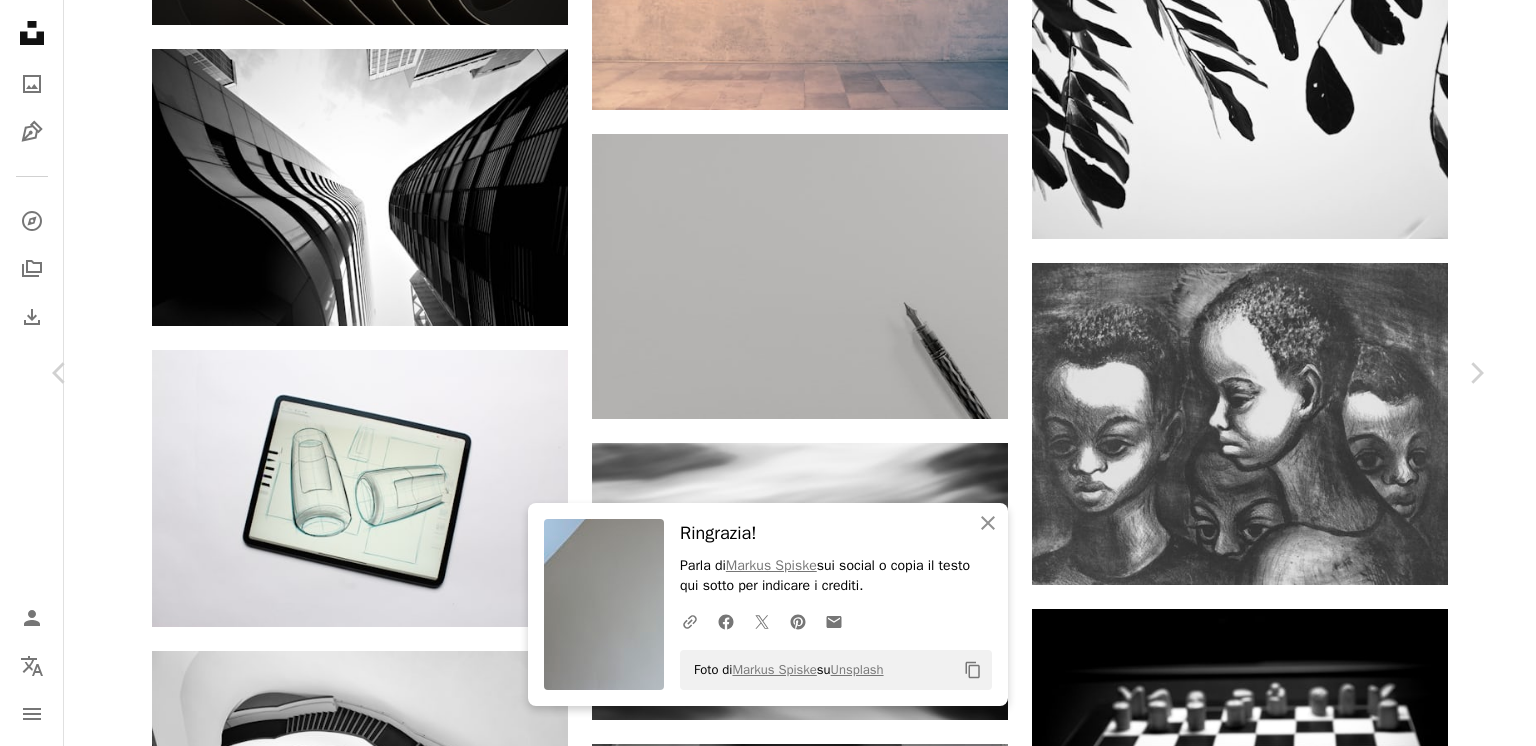 click on "Arrow pointing down" 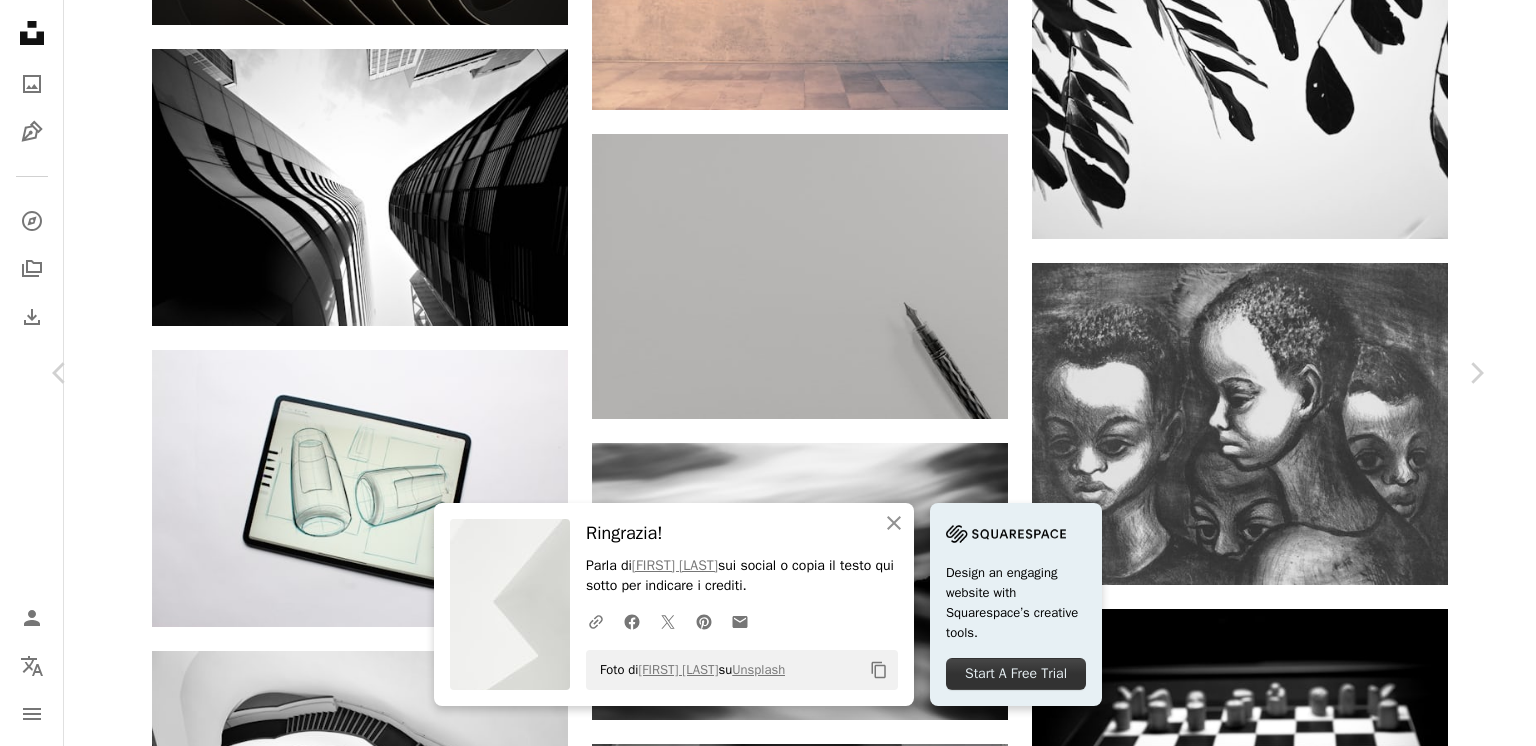 scroll, scrollTop: 32195, scrollLeft: 0, axis: vertical 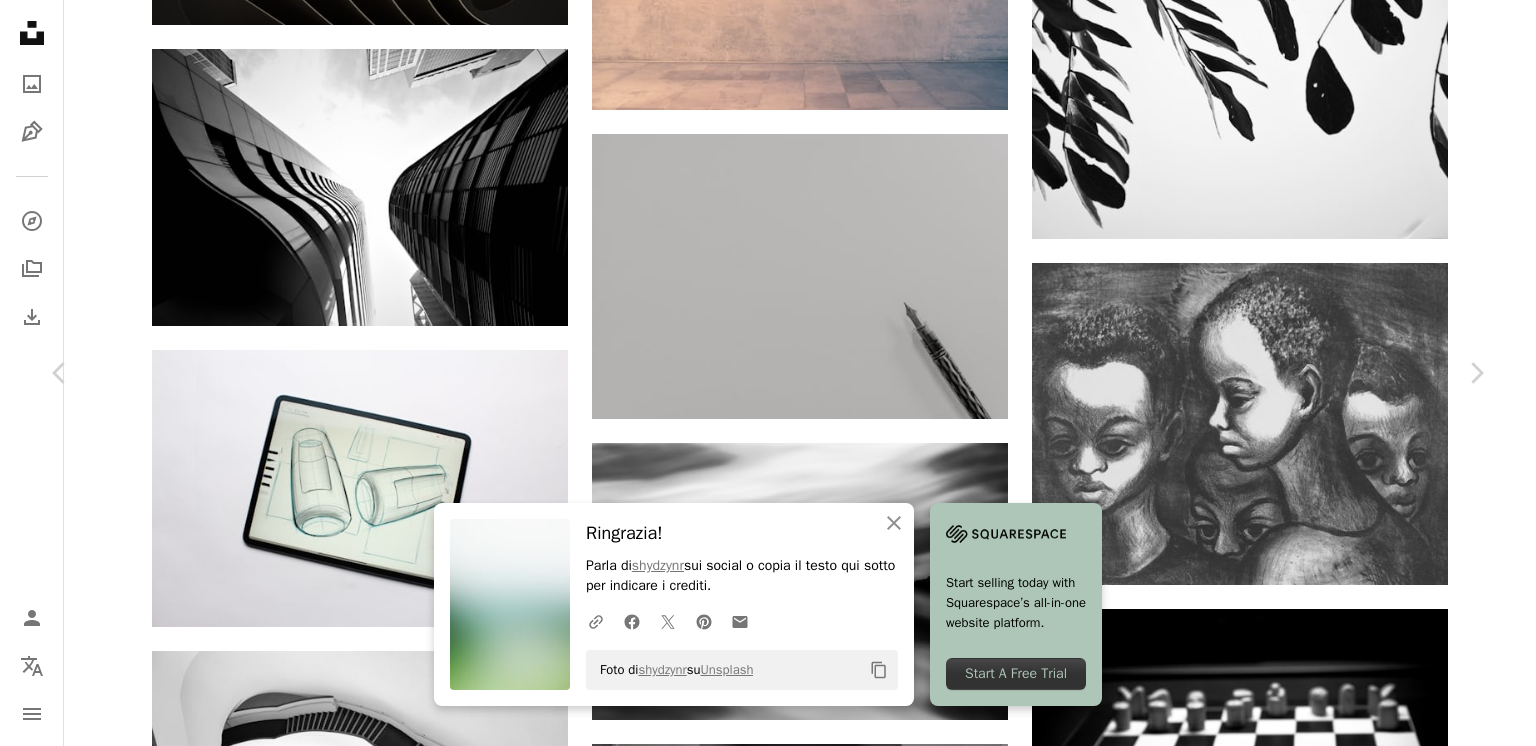 click 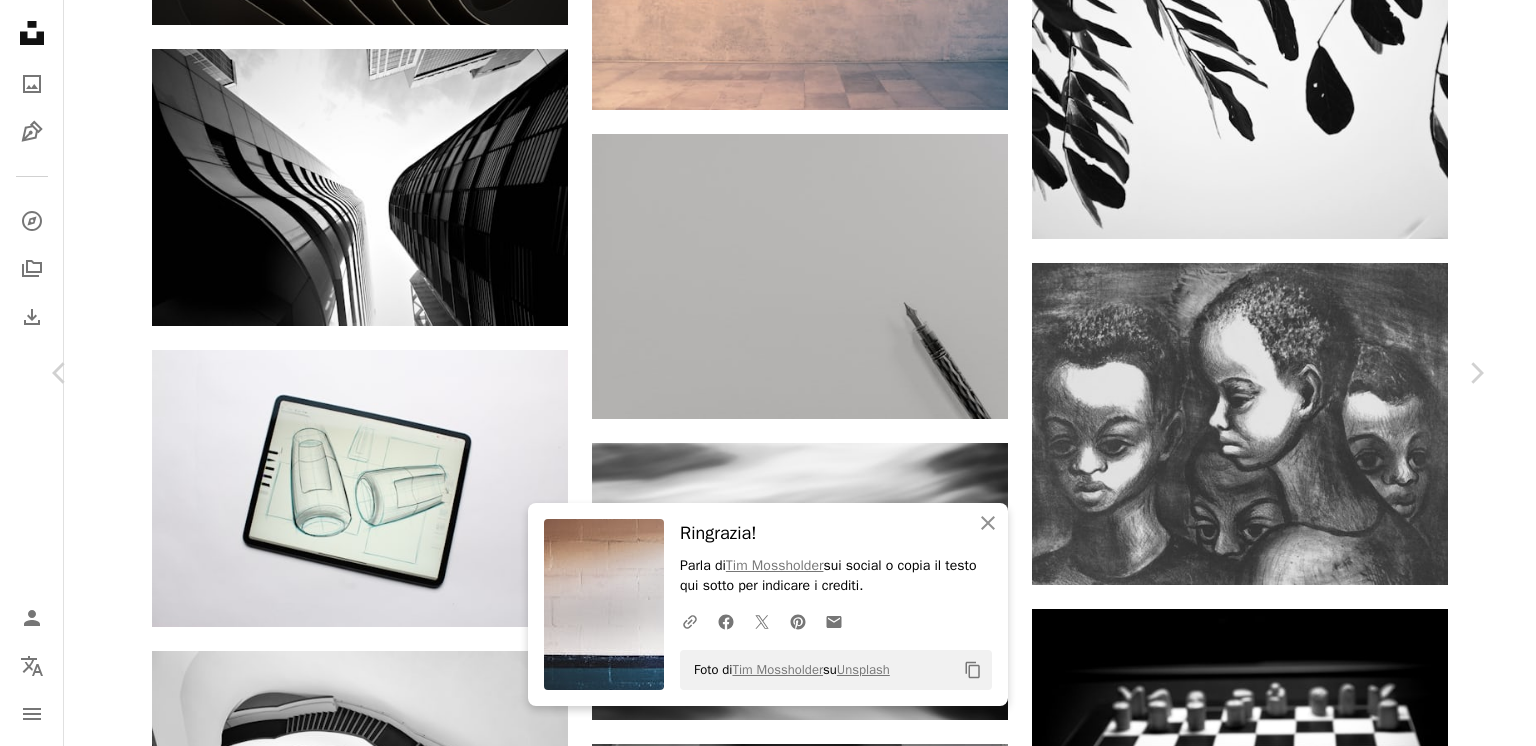 click at bounding box center [339, 4779] 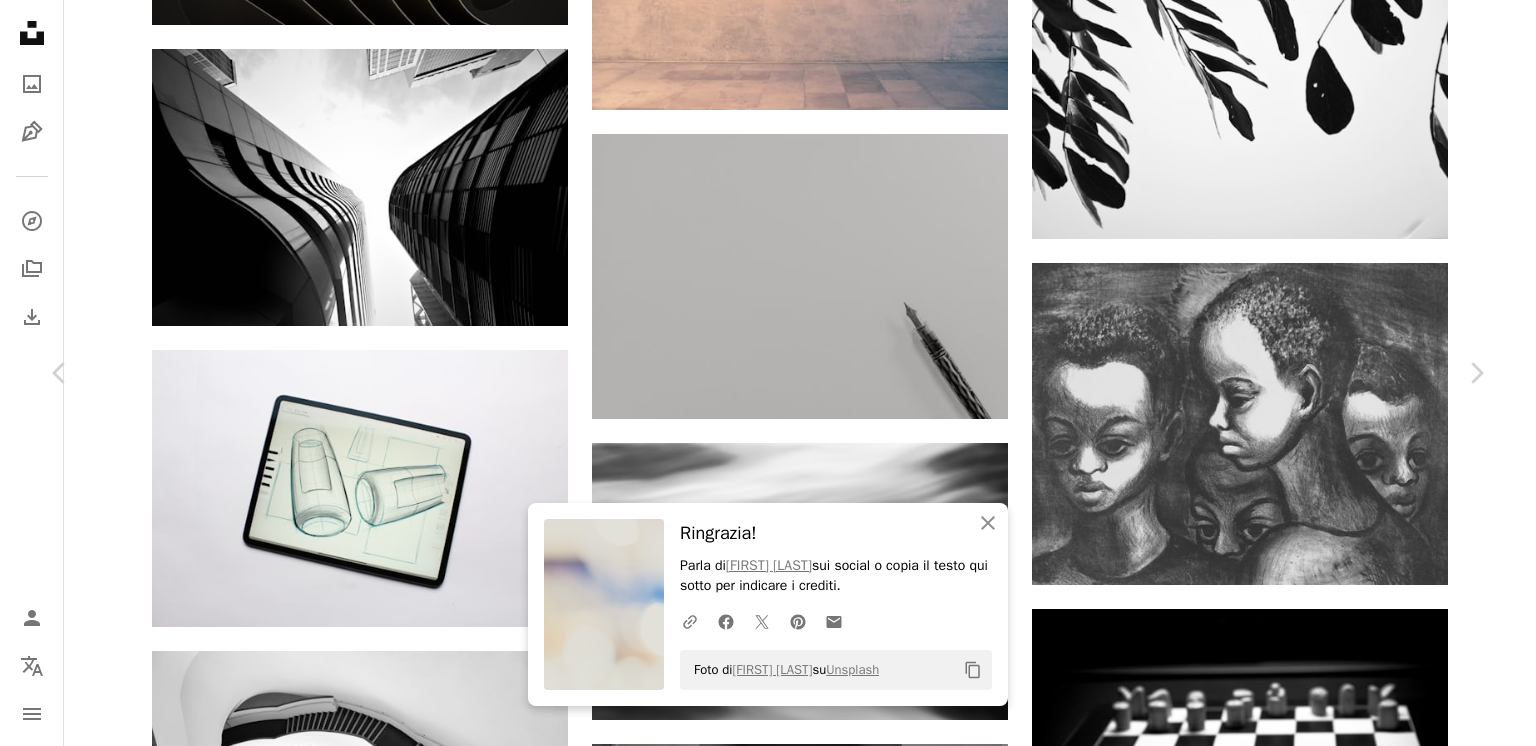 scroll, scrollTop: 4700, scrollLeft: 0, axis: vertical 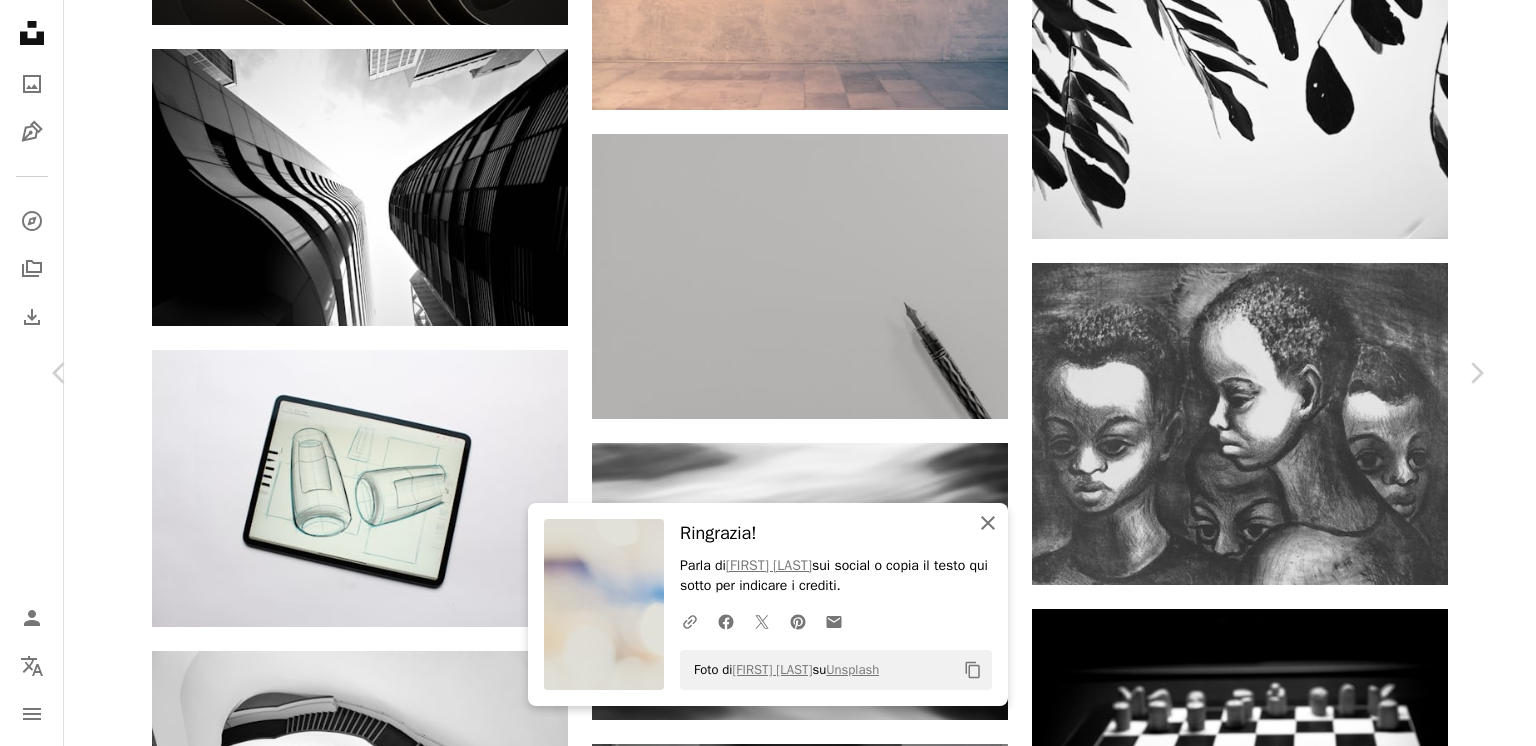 click on "An X shape" 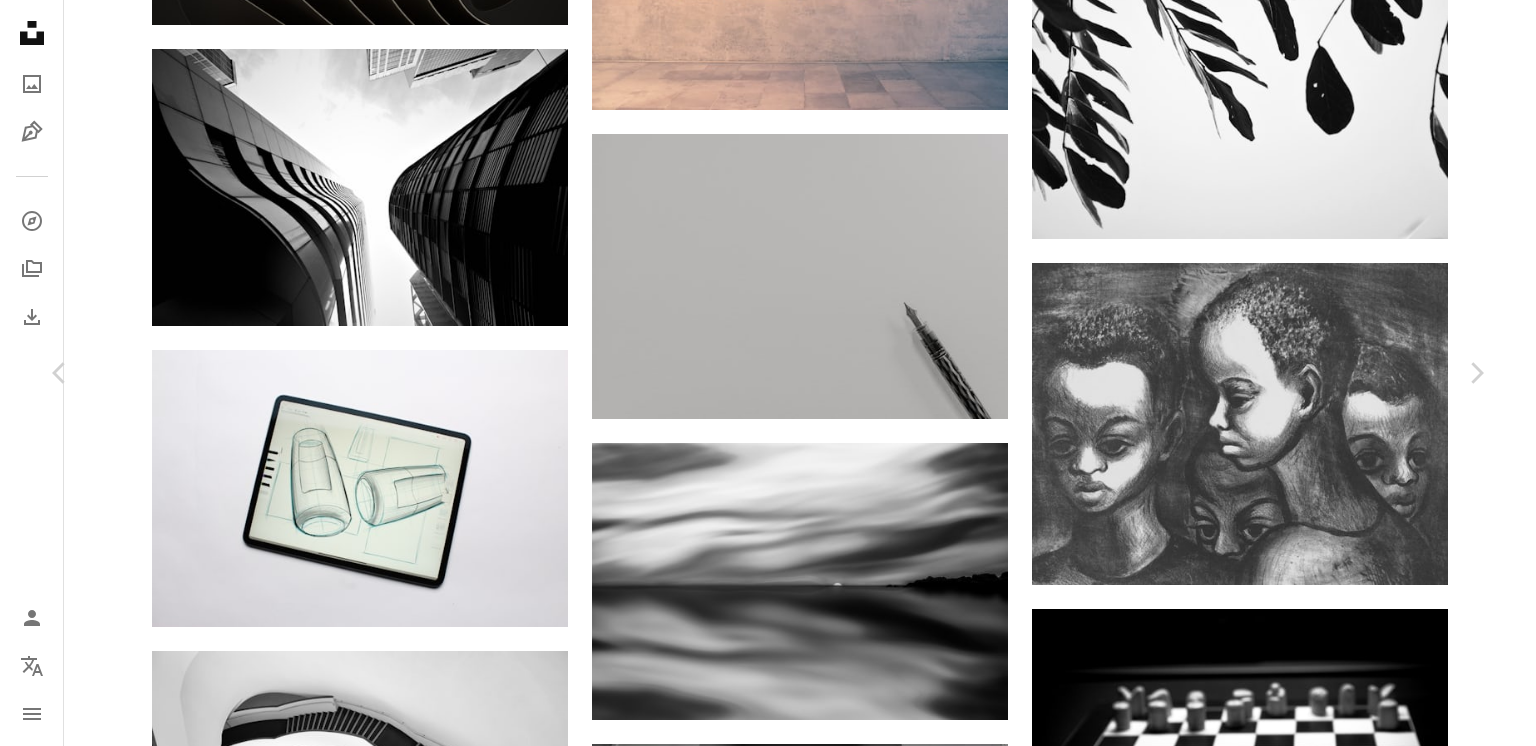 click on "An X shape Premium, ready to use images. Ottieni l’accesso illimitato. A plus sign Contenuti aggiunti mensilmente solo per gli utenti A plus sign Download royalty-free illimitati A plus sign Illustrazioni  Nuovo A plus sign Protezione legale migliorata annuale 62%  di sconto mensile 16 €   6 € EUR al mese * Attiva  Unsplash+ *Con pagamento annuale, fatturato in anticipo  72 € Più tasse applicabili. Si rinnova automaticamente. Cancella quando vuoi." at bounding box center (768, 6717) 